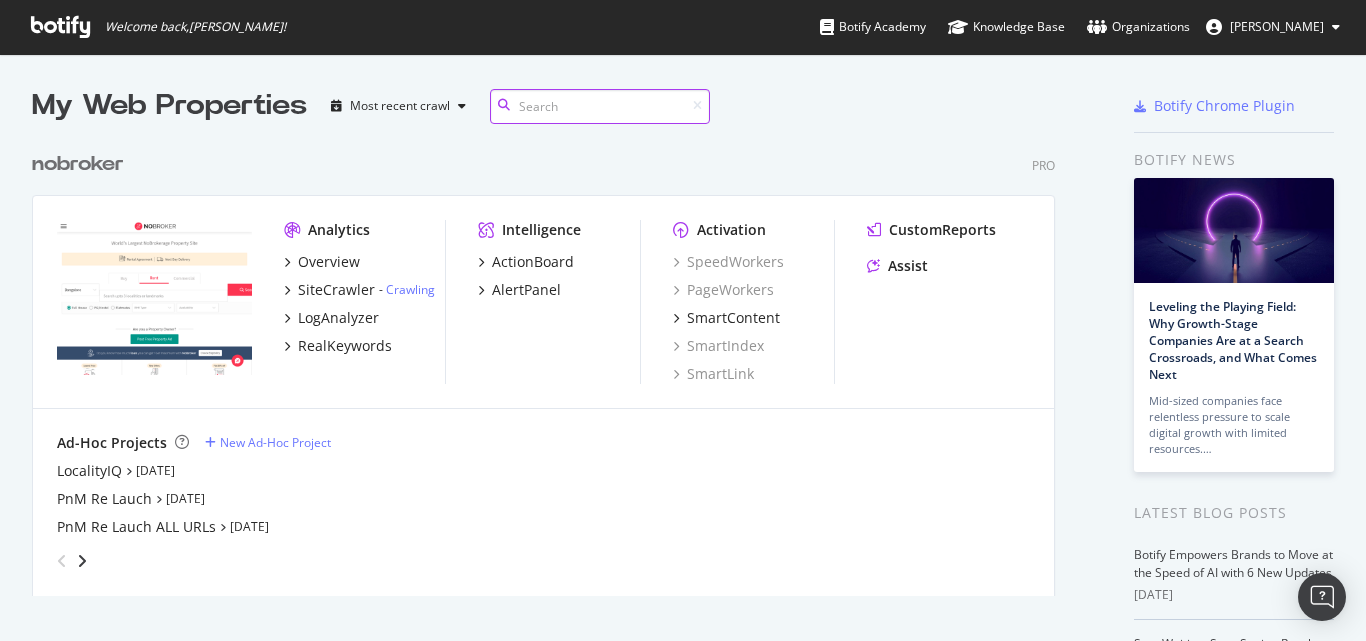 scroll, scrollTop: 0, scrollLeft: 0, axis: both 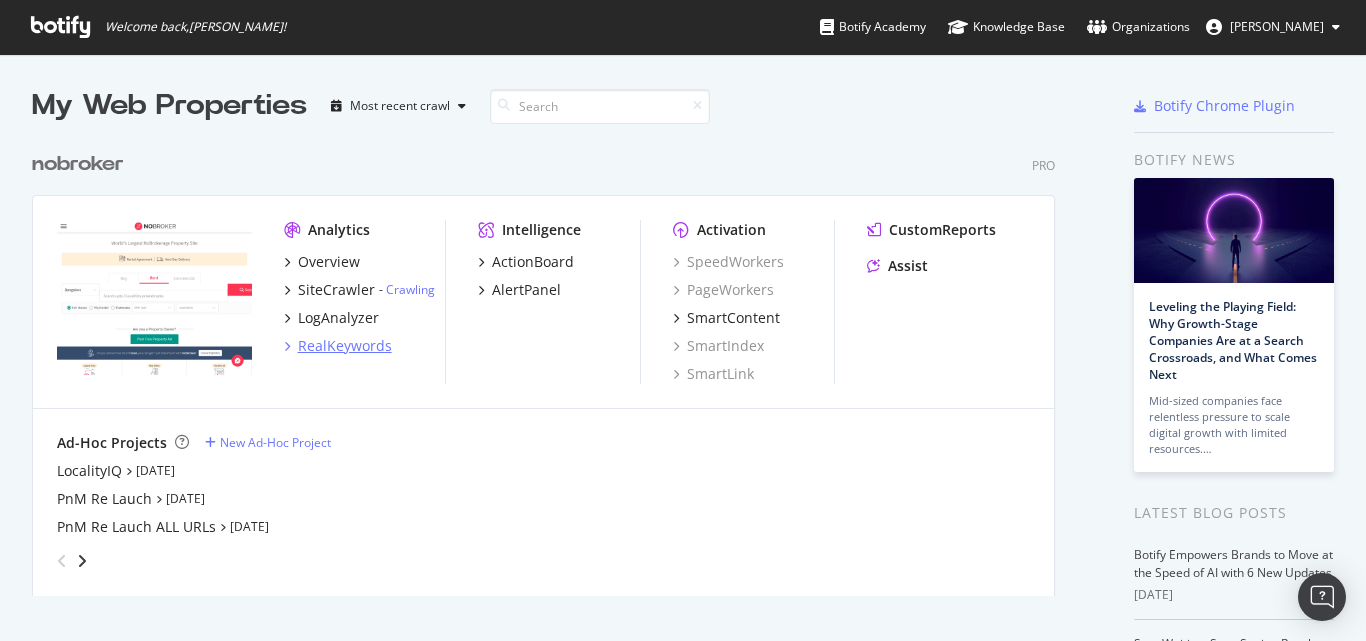 click on "RealKeywords" at bounding box center (345, 346) 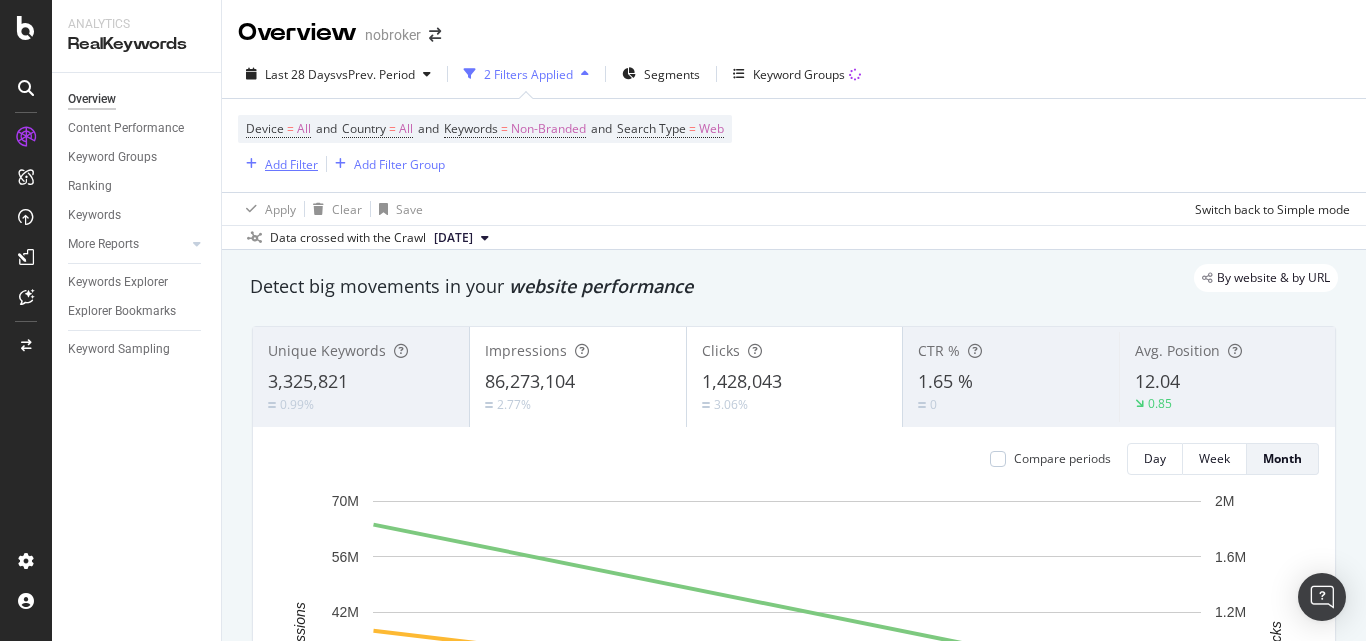 click on "Add Filter" at bounding box center [291, 164] 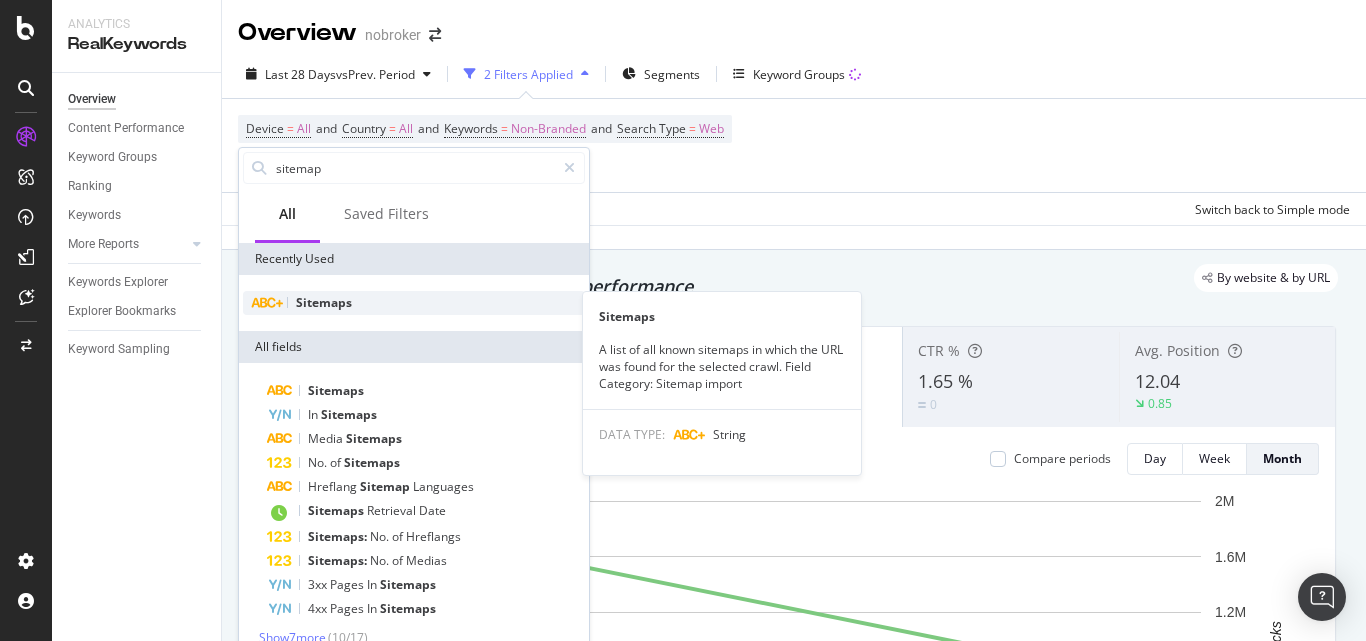 type on "sitemap" 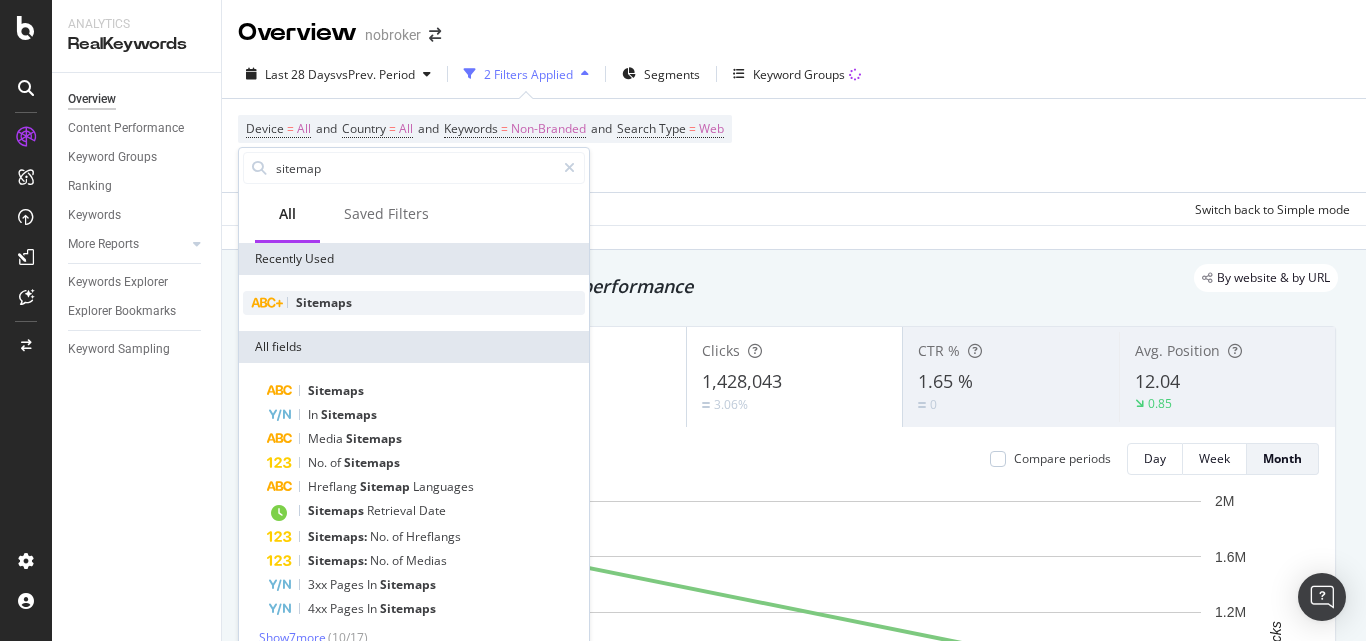 click on "Sitemaps" at bounding box center [324, 302] 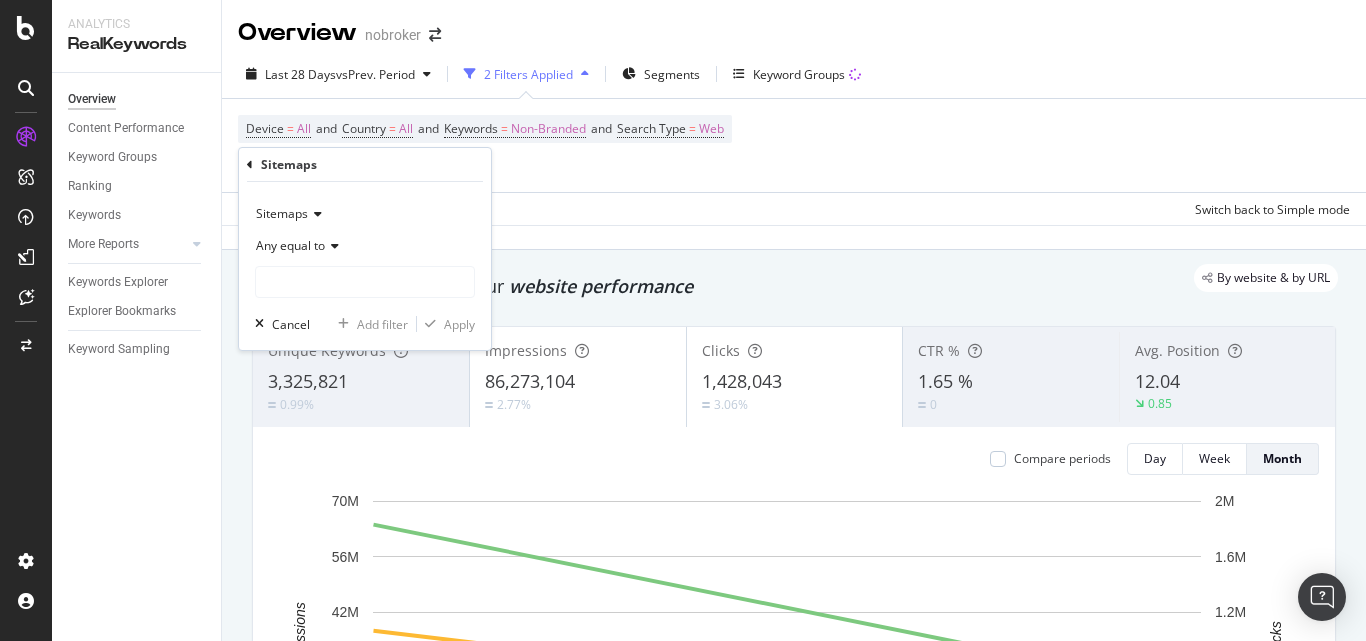 click on "Any equal to" at bounding box center (365, 246) 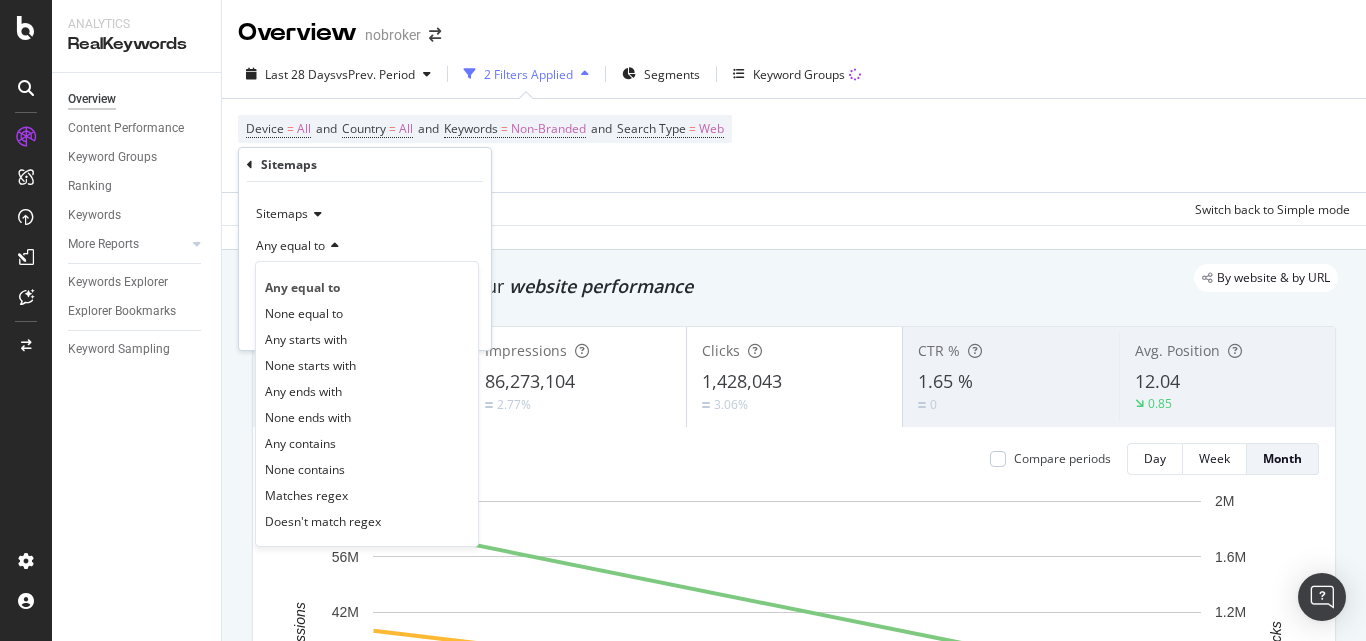 click on "Any equal to" at bounding box center [365, 246] 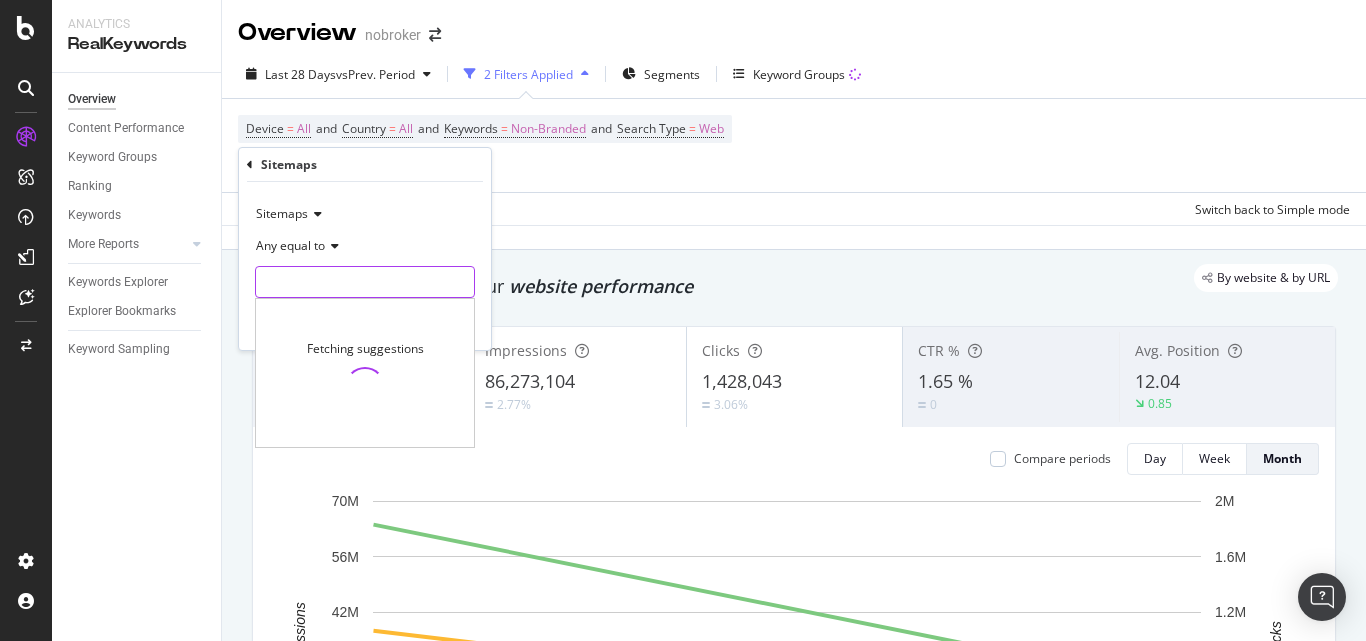click at bounding box center [365, 282] 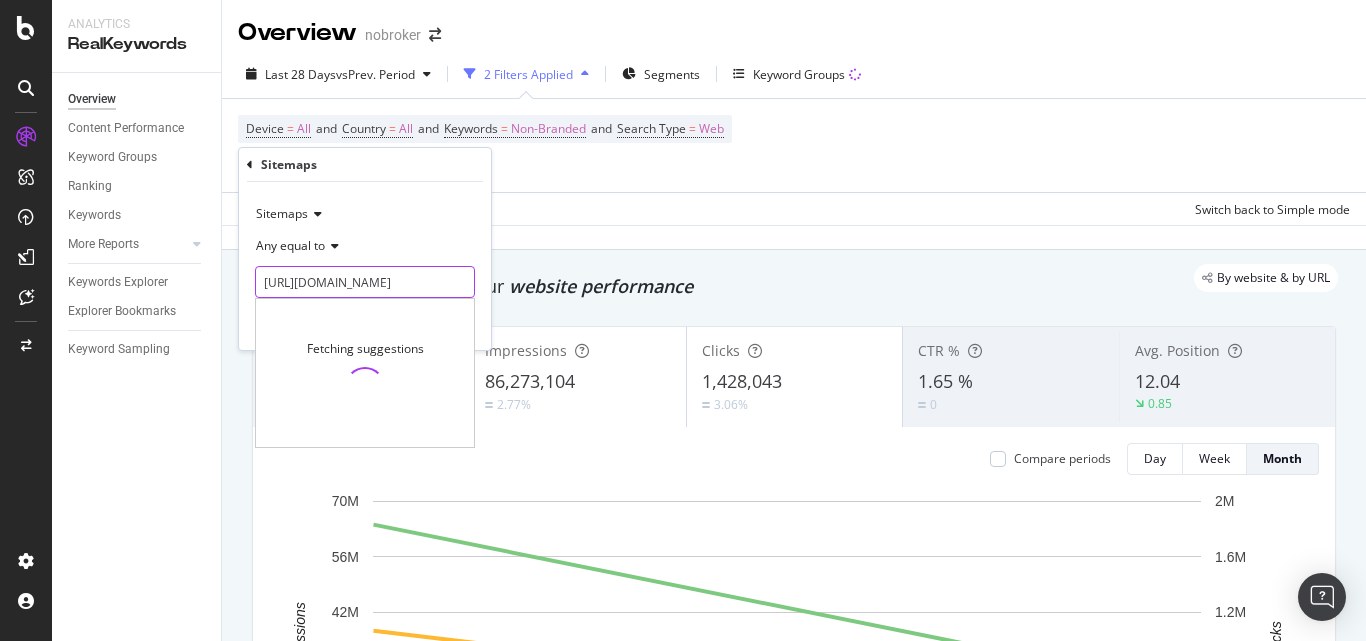 scroll, scrollTop: 0, scrollLeft: 191, axis: horizontal 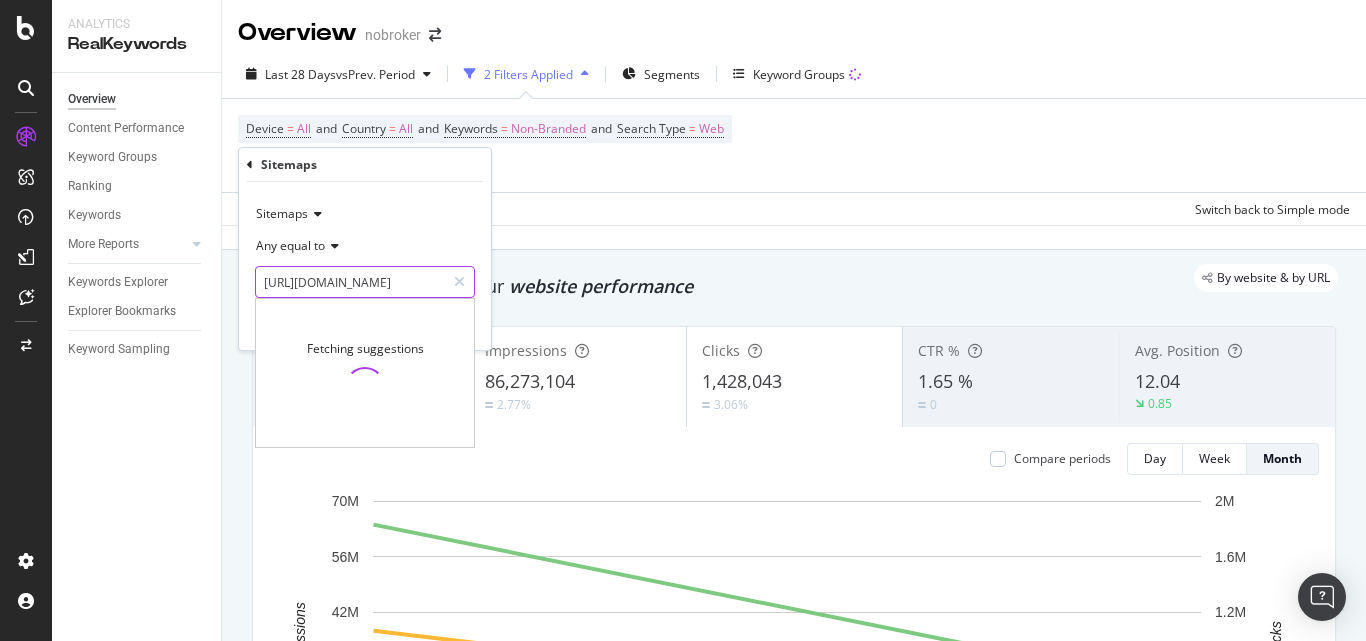 type on "[URL][DOMAIN_NAME]" 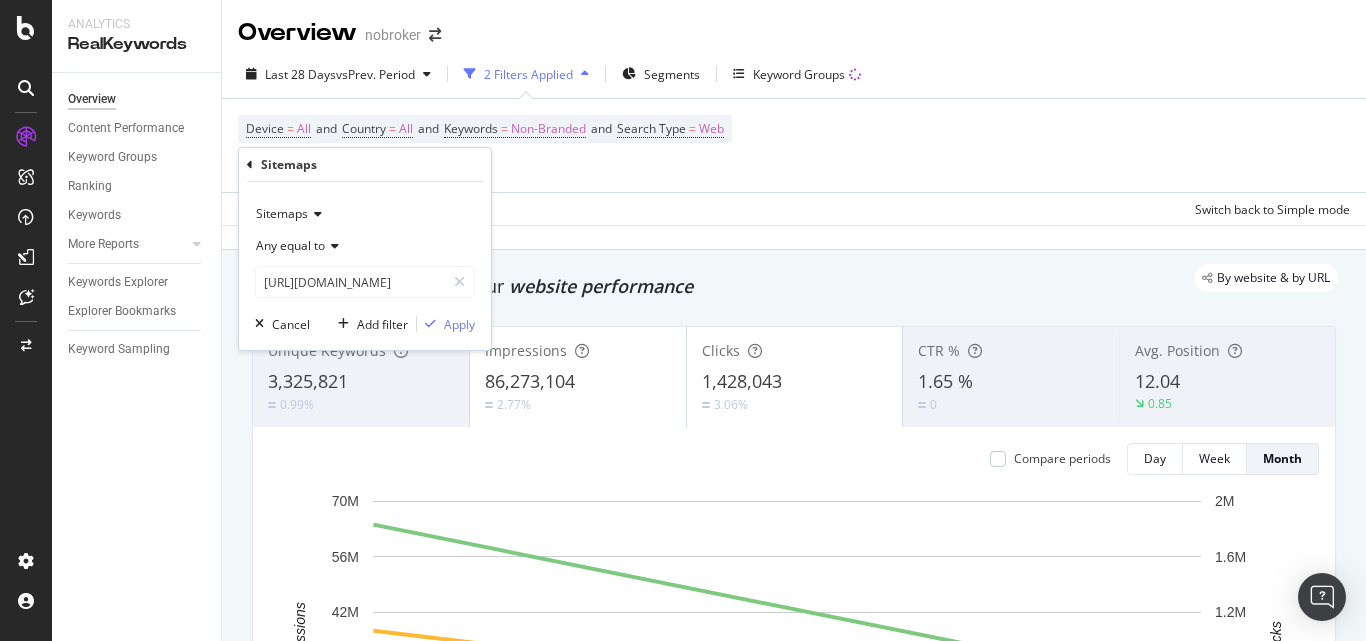 scroll, scrollTop: 0, scrollLeft: 0, axis: both 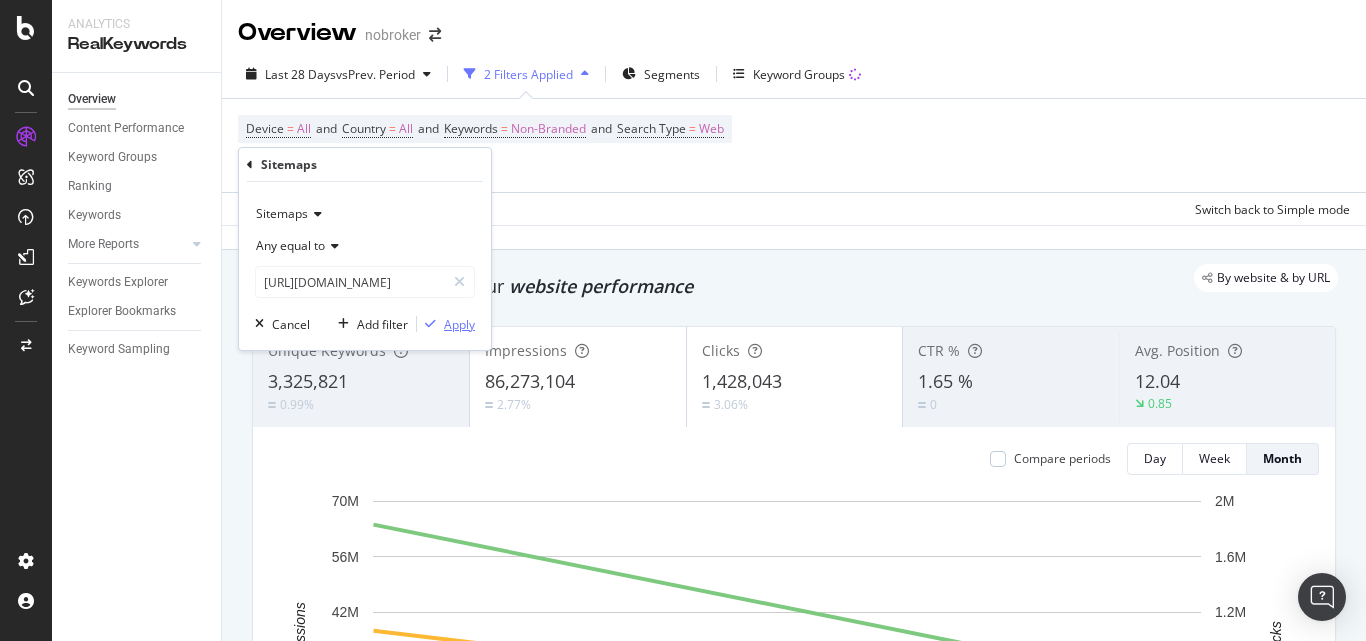 click on "Apply" at bounding box center (459, 324) 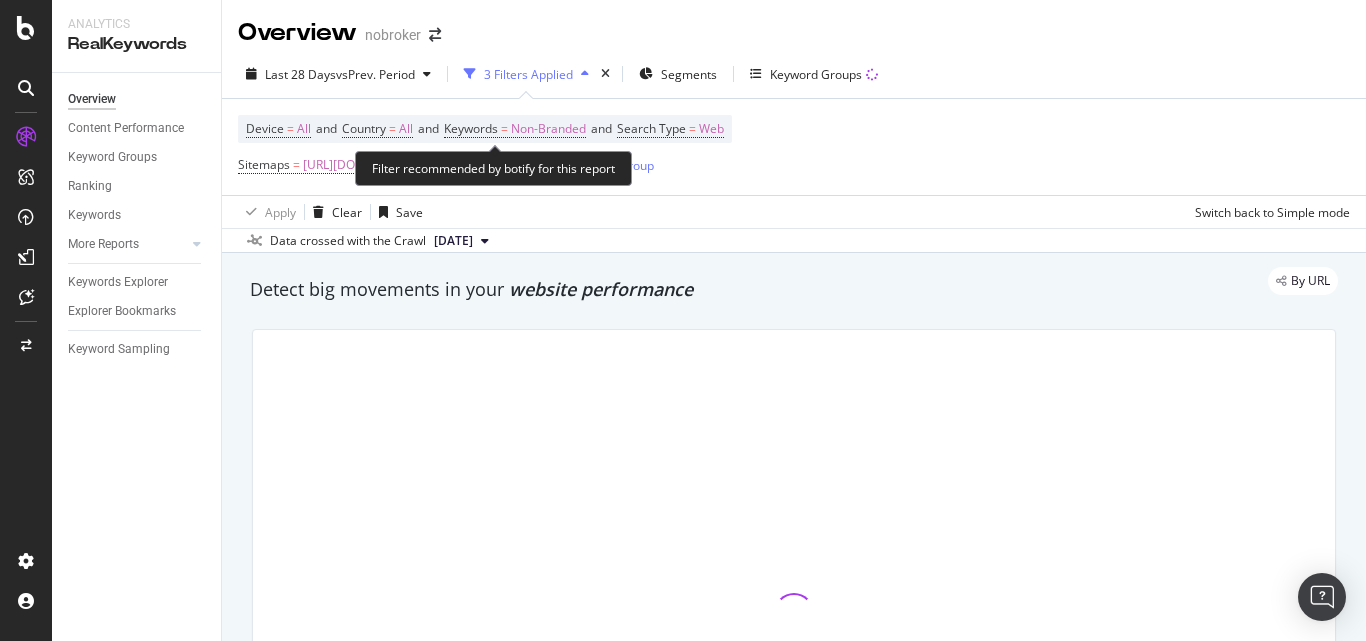 drag, startPoint x: 553, startPoint y: 126, endPoint x: 547, endPoint y: 163, distance: 37.48333 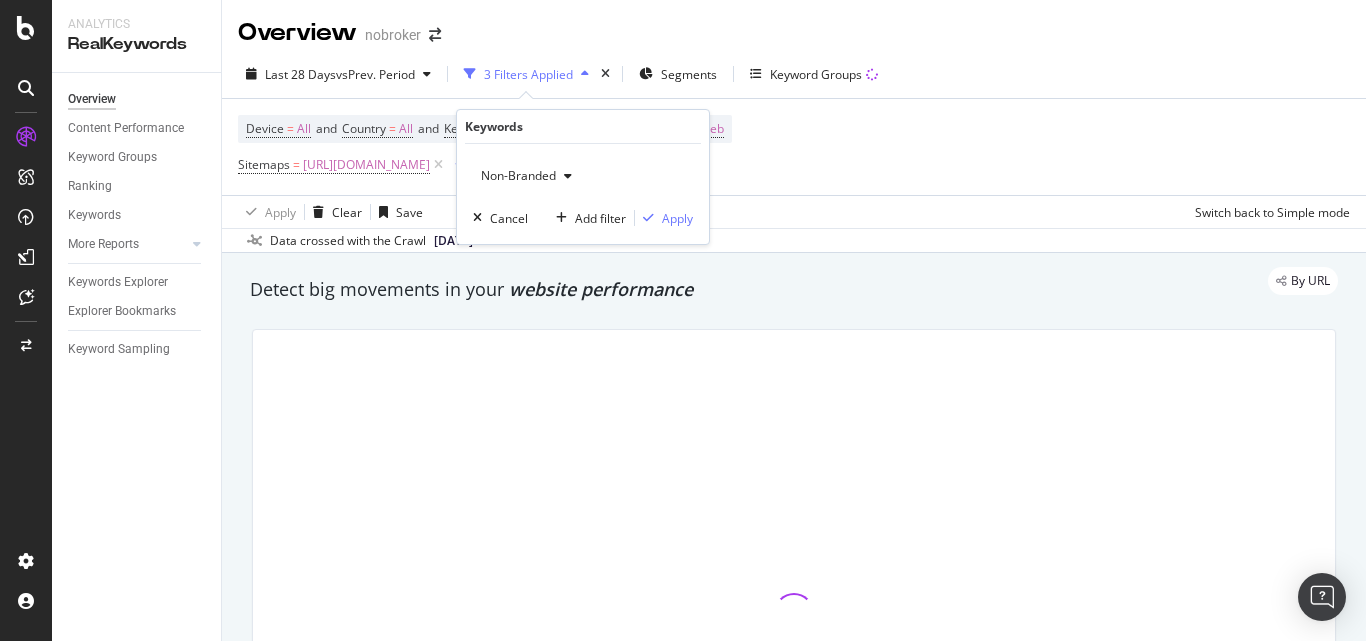 click on "Non-Branded" at bounding box center (583, 176) 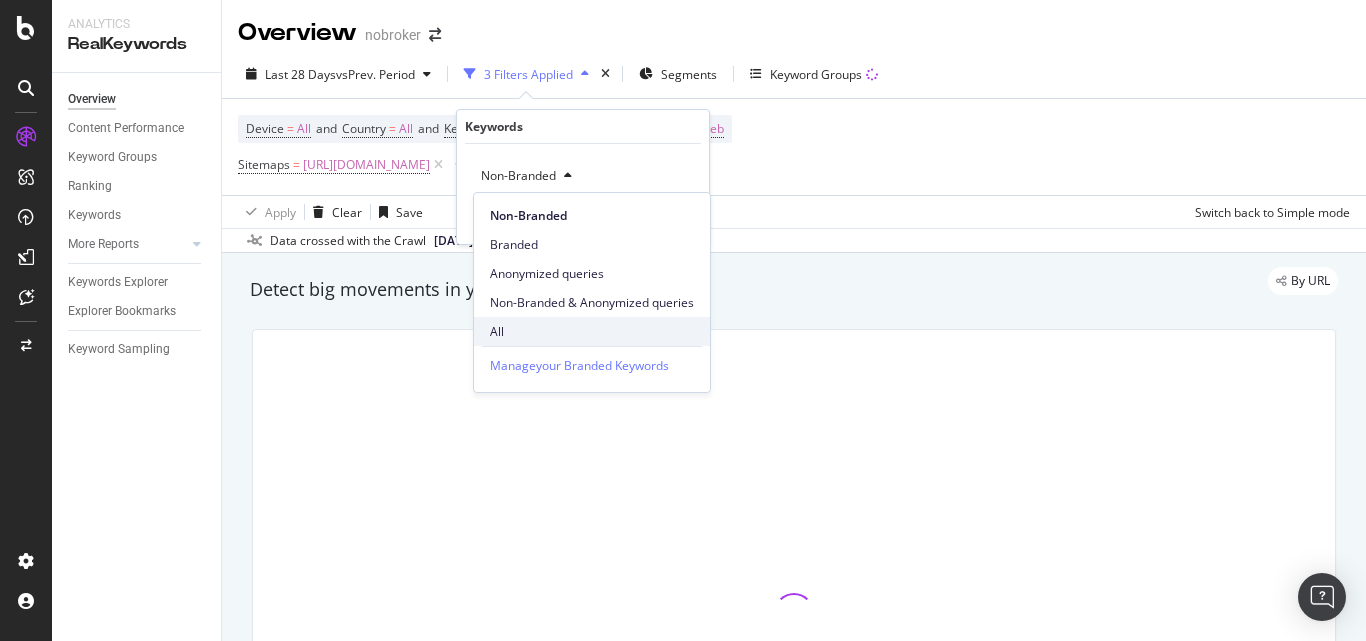 click on "All" at bounding box center [592, 332] 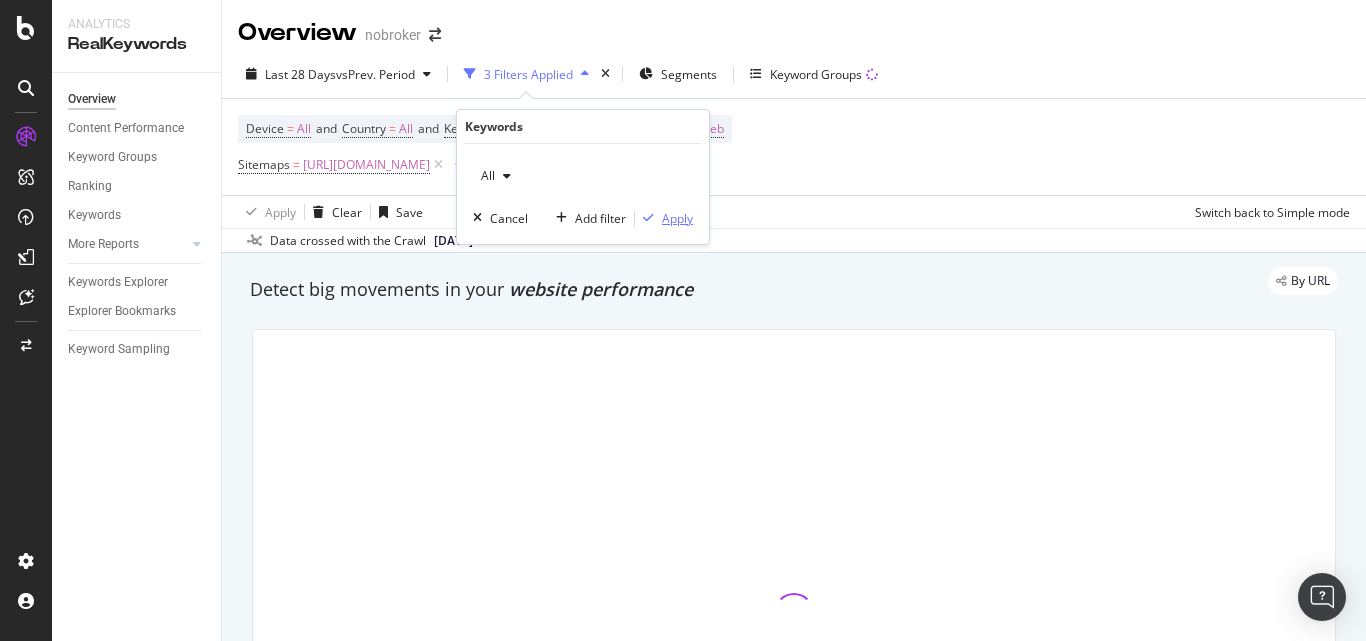 click on "Apply" at bounding box center (677, 218) 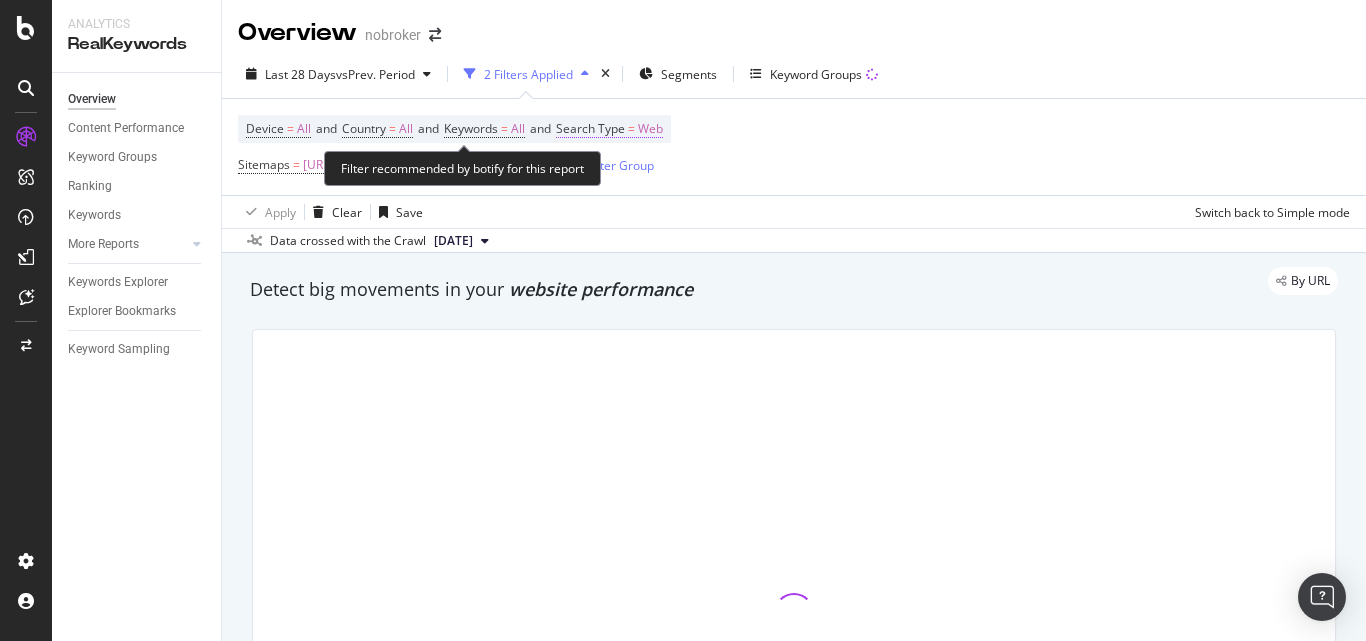 click on "Web" at bounding box center [650, 129] 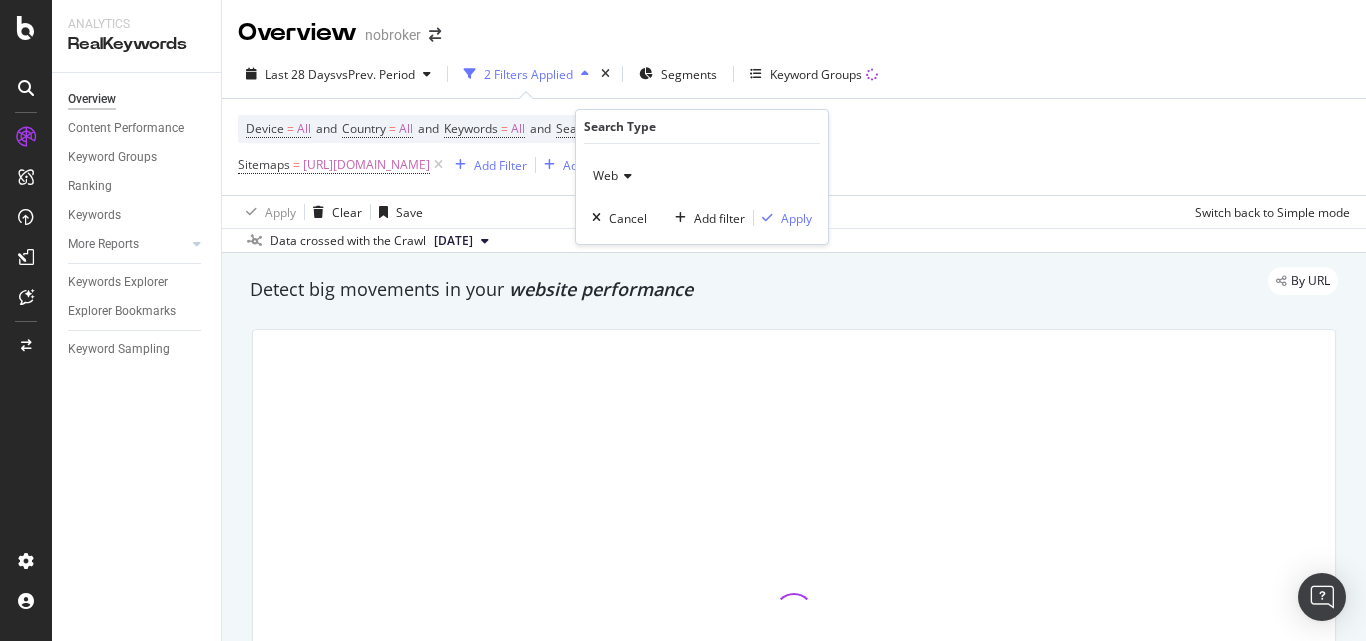 click at bounding box center (625, 176) 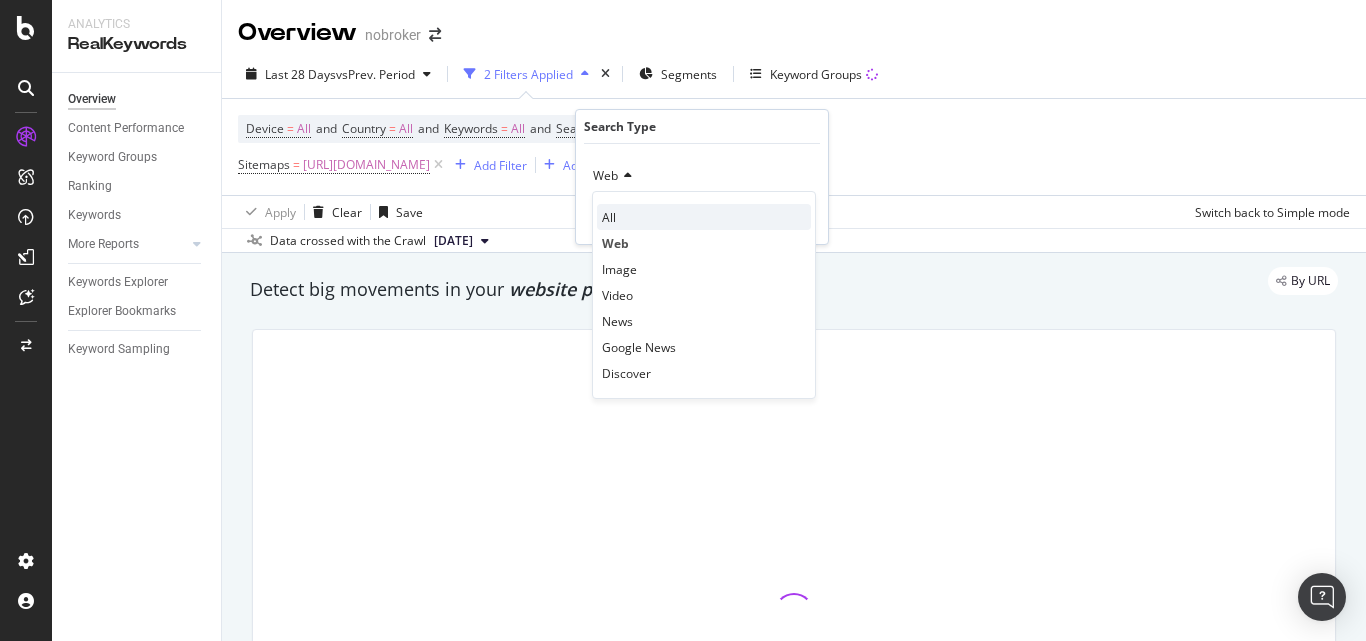 click on "All" at bounding box center [704, 217] 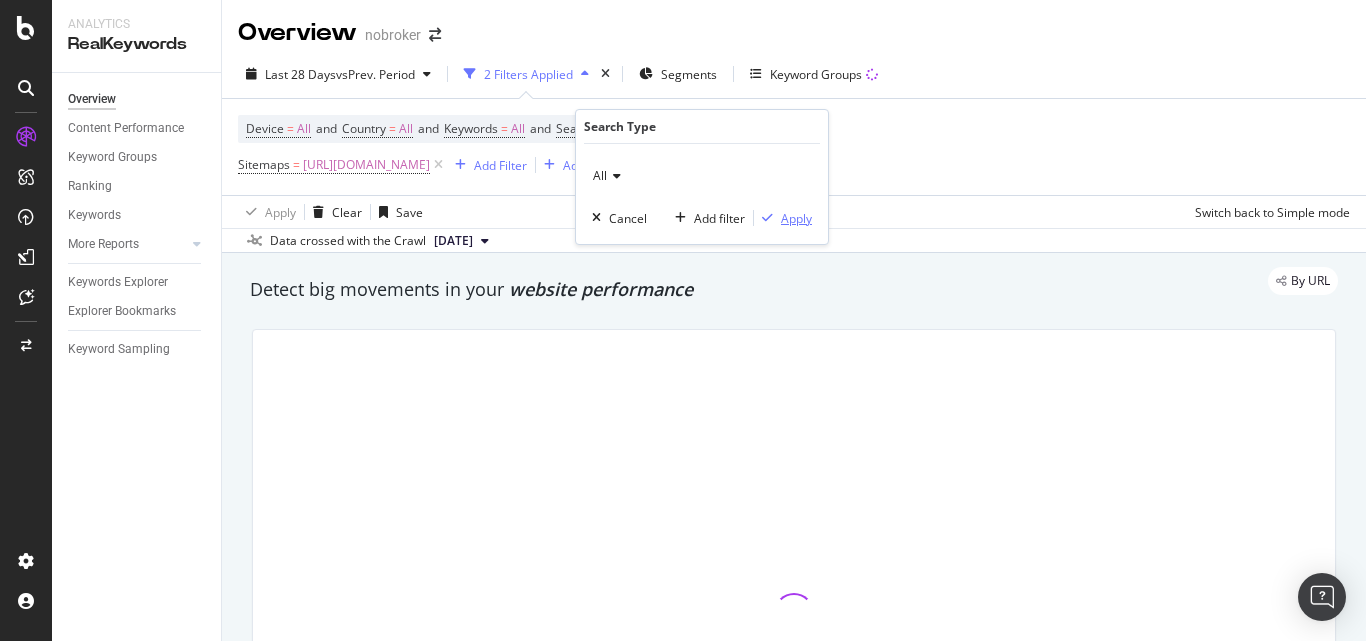 click on "Apply" at bounding box center (796, 218) 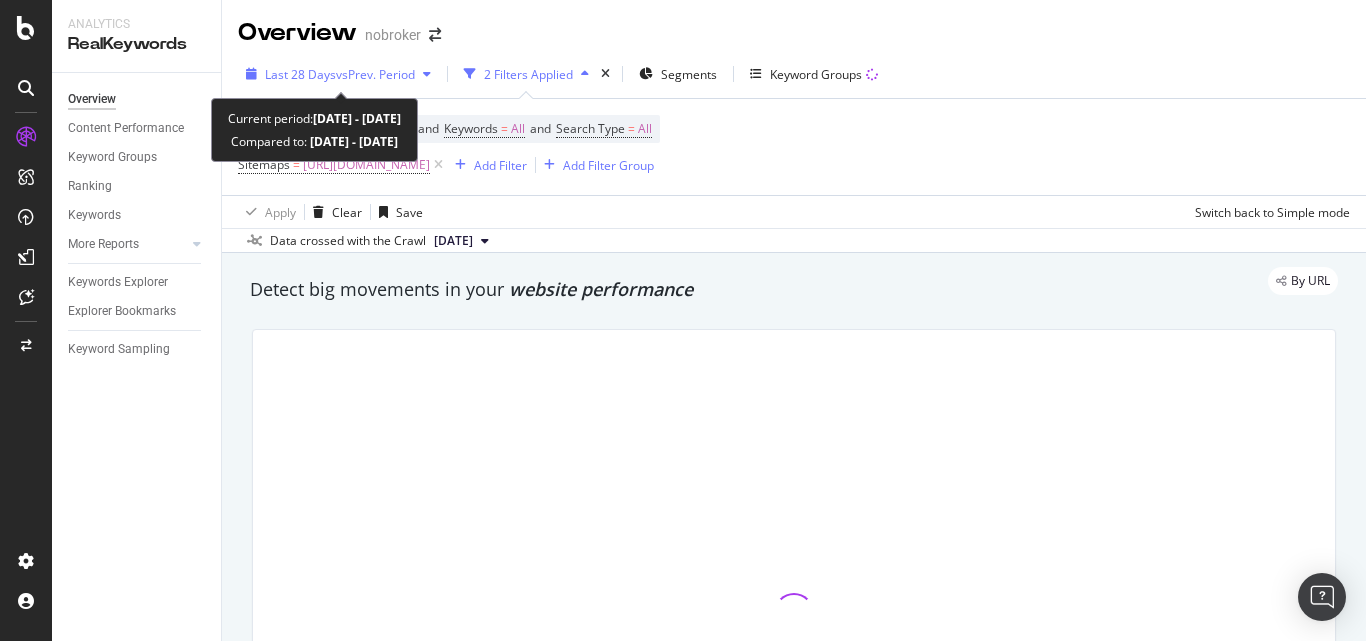 click on "Last 28 Days" at bounding box center (300, 74) 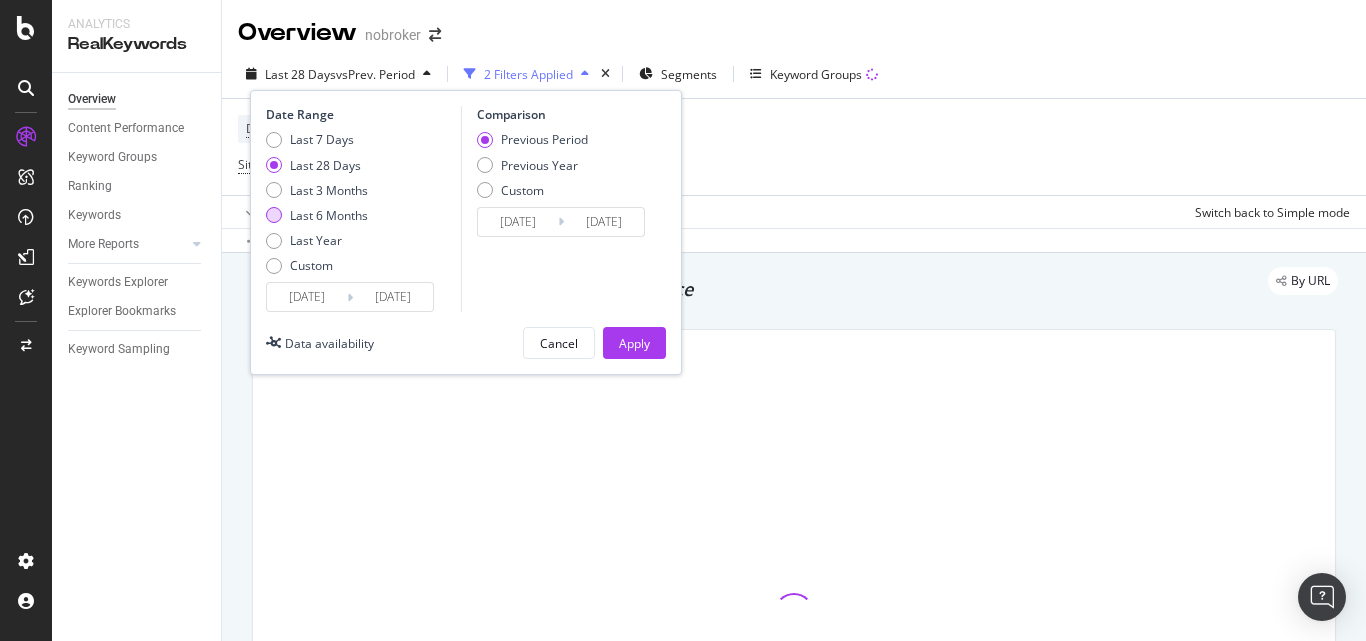 click on "Last 6 Months" at bounding box center [317, 215] 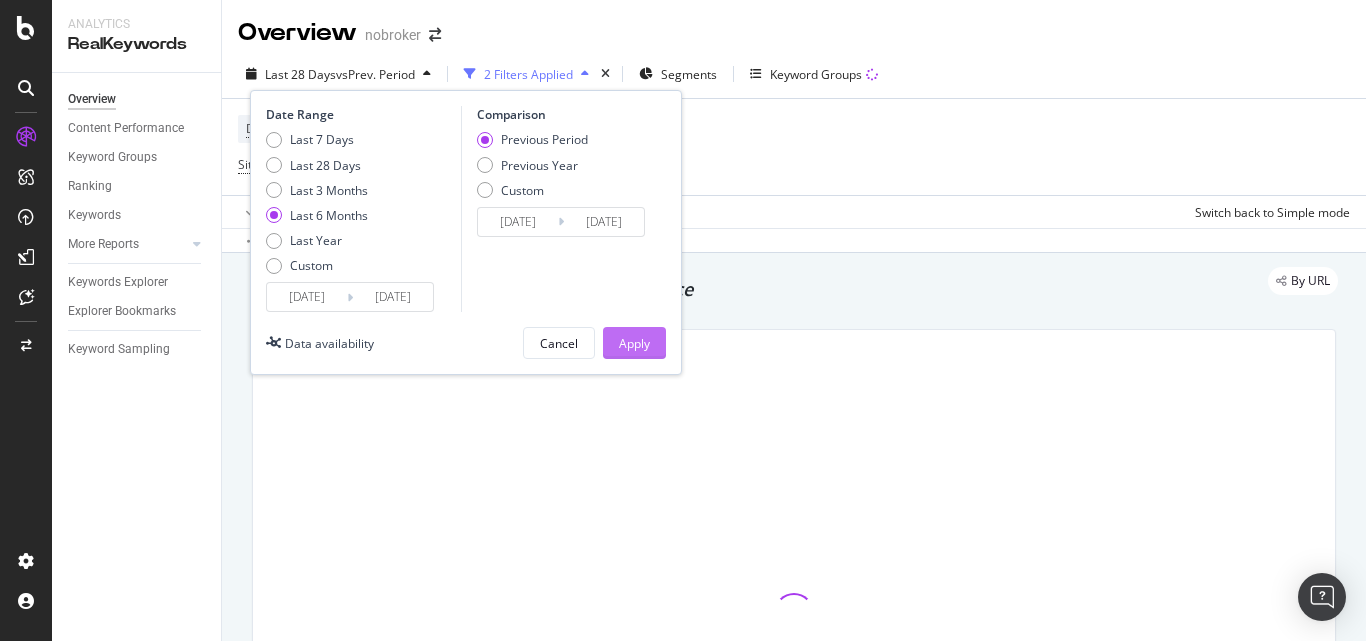 click on "Apply" at bounding box center (634, 343) 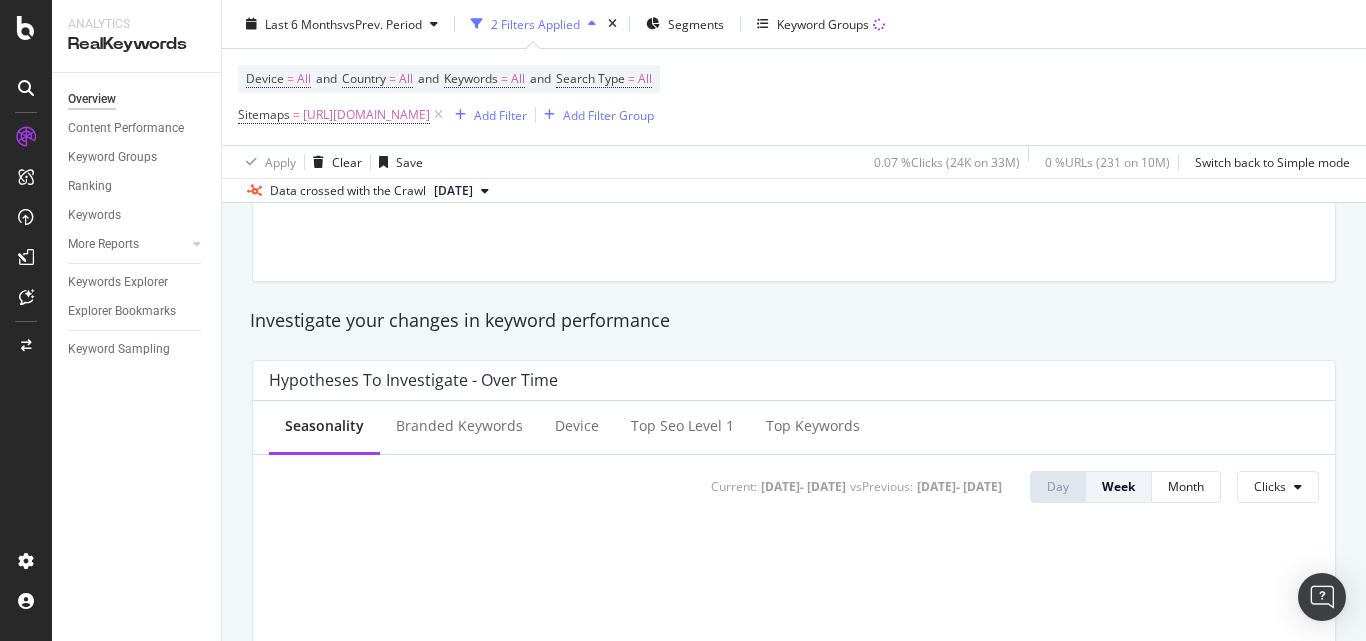 scroll, scrollTop: 645, scrollLeft: 0, axis: vertical 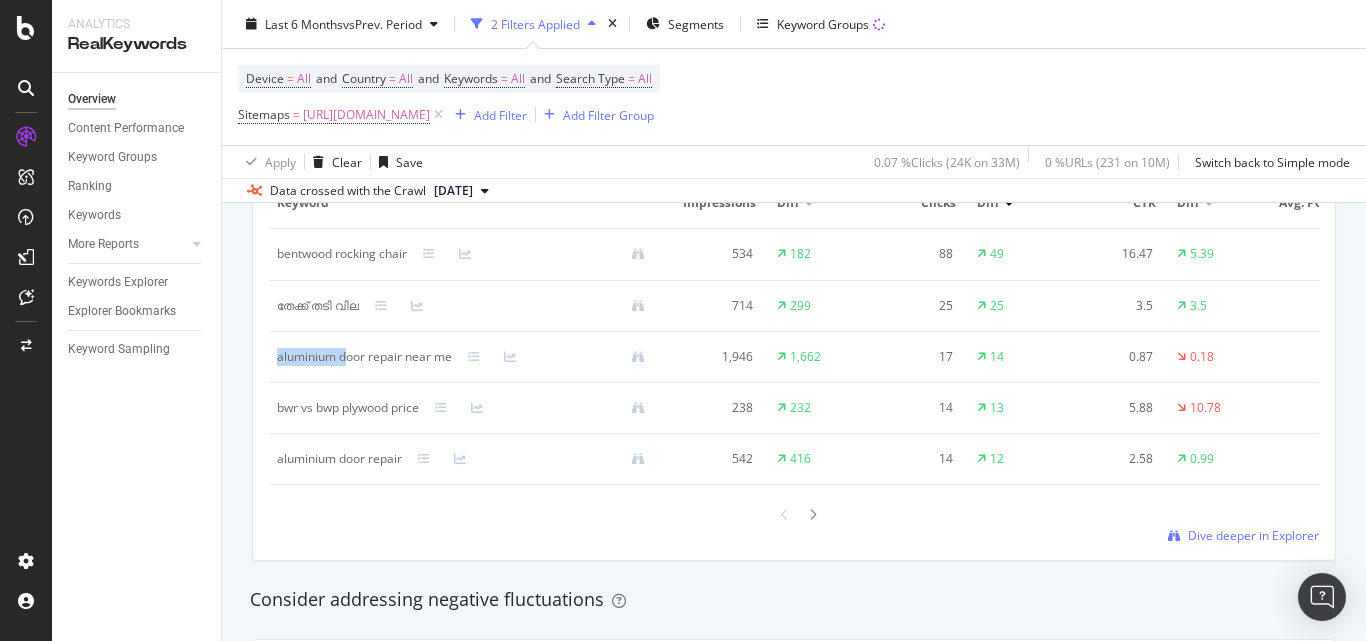 drag, startPoint x: 277, startPoint y: 358, endPoint x: 351, endPoint y: 363, distance: 74.168724 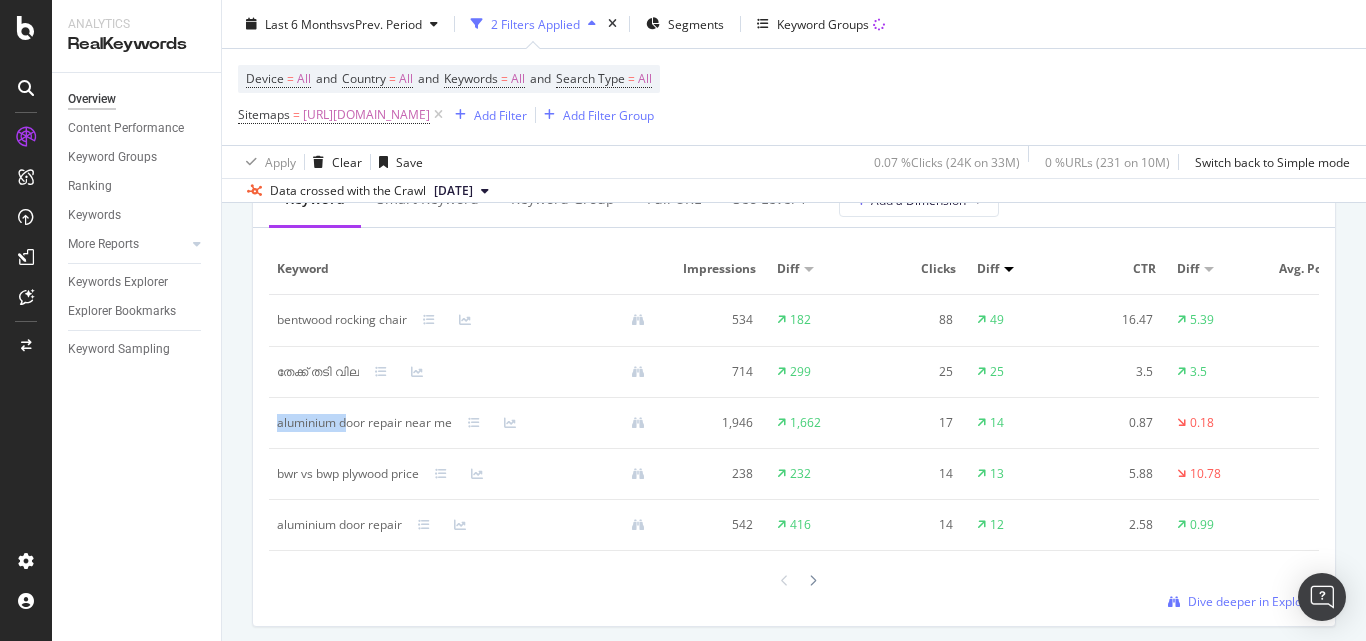 scroll, scrollTop: 1845, scrollLeft: 0, axis: vertical 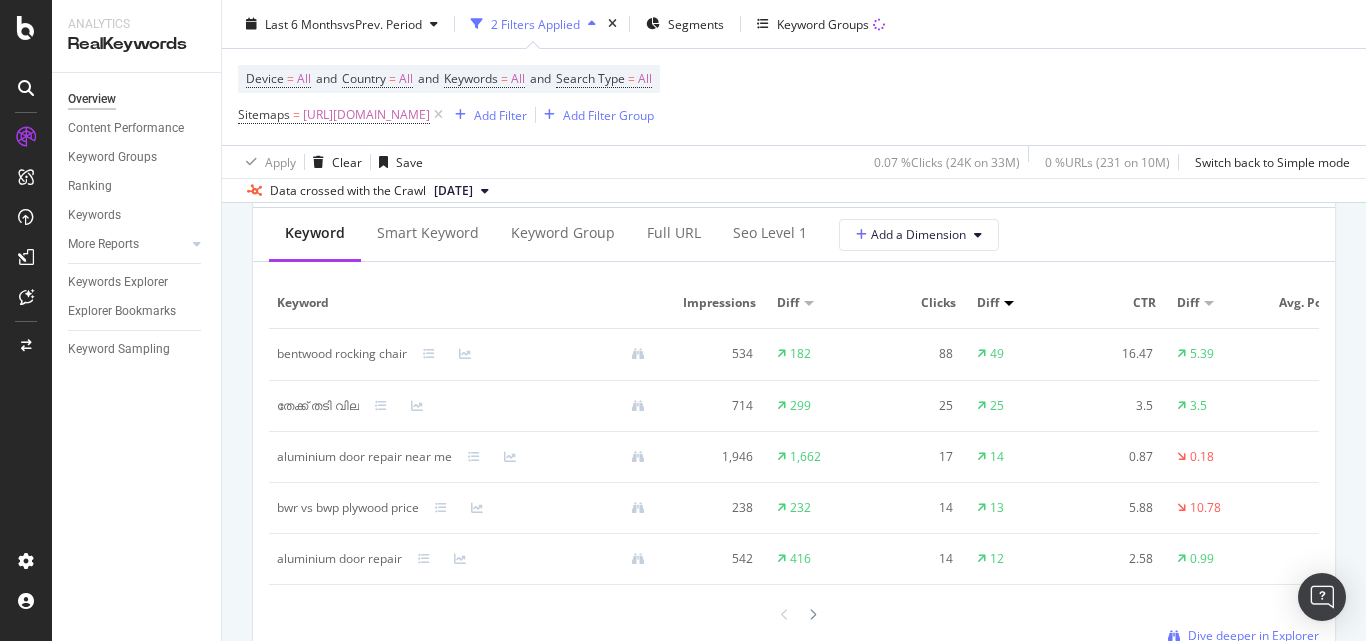 click on "bentwood rocking chair" at bounding box center (469, 355) 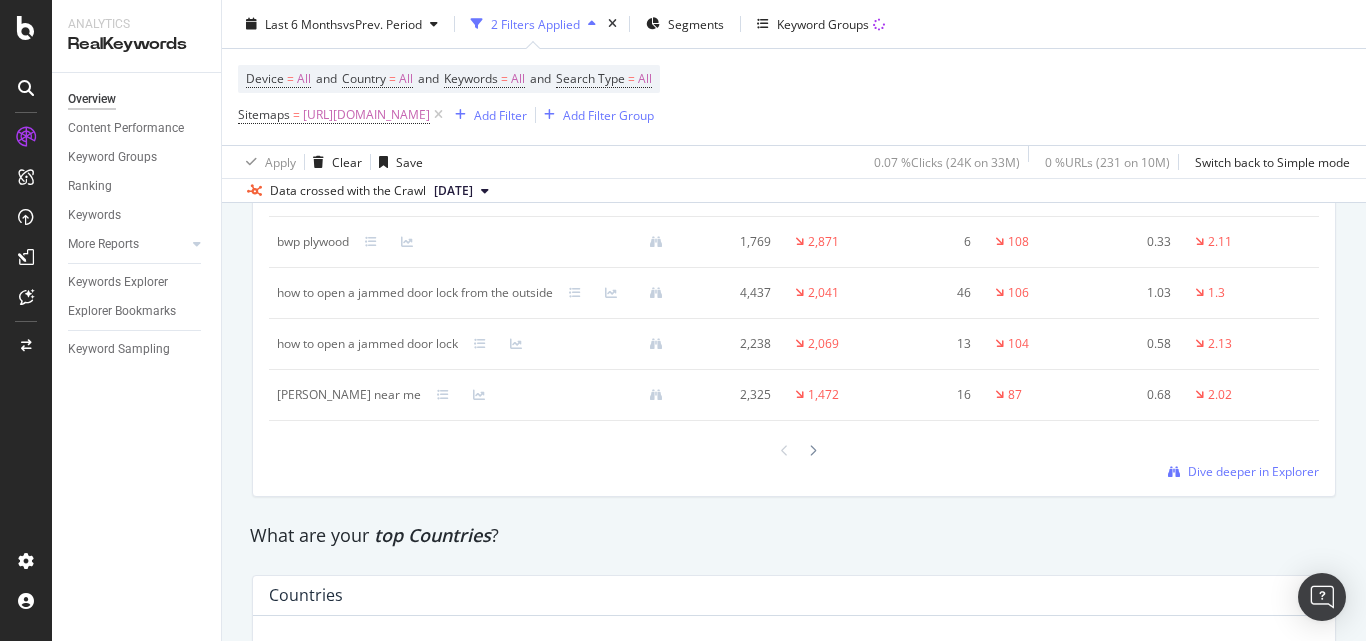 scroll, scrollTop: 2645, scrollLeft: 0, axis: vertical 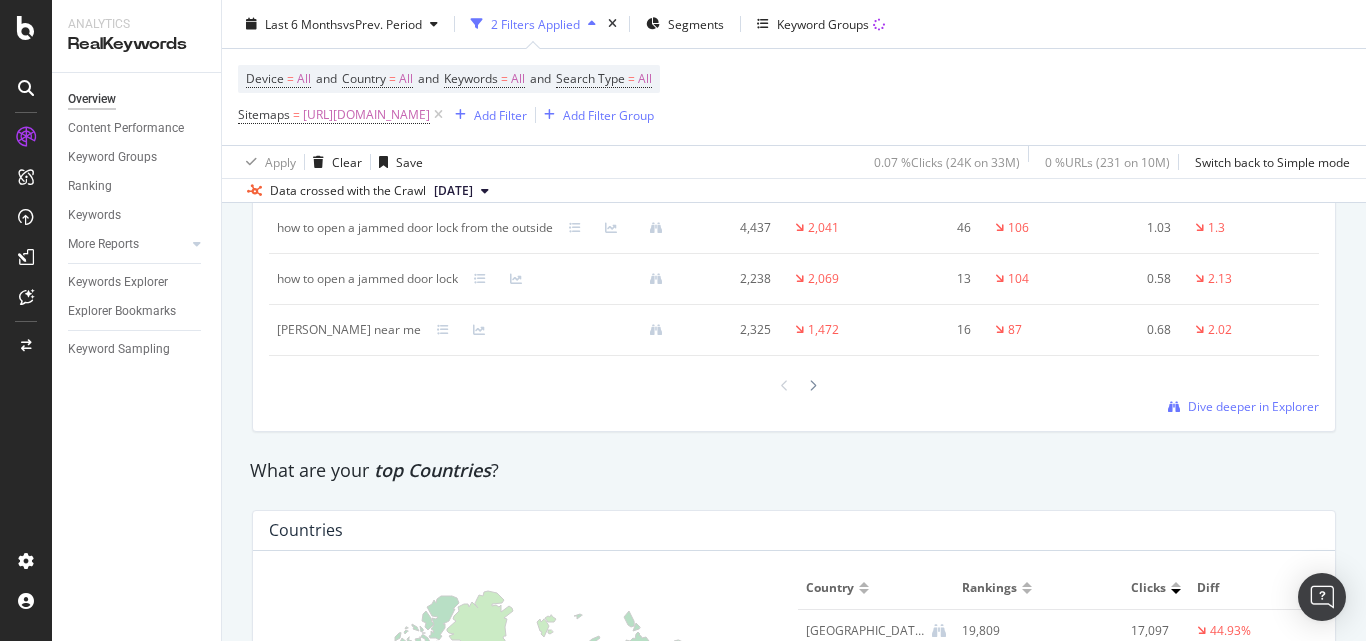 click on "how to open a jammed door lock from the outside" at bounding box center (415, 228) 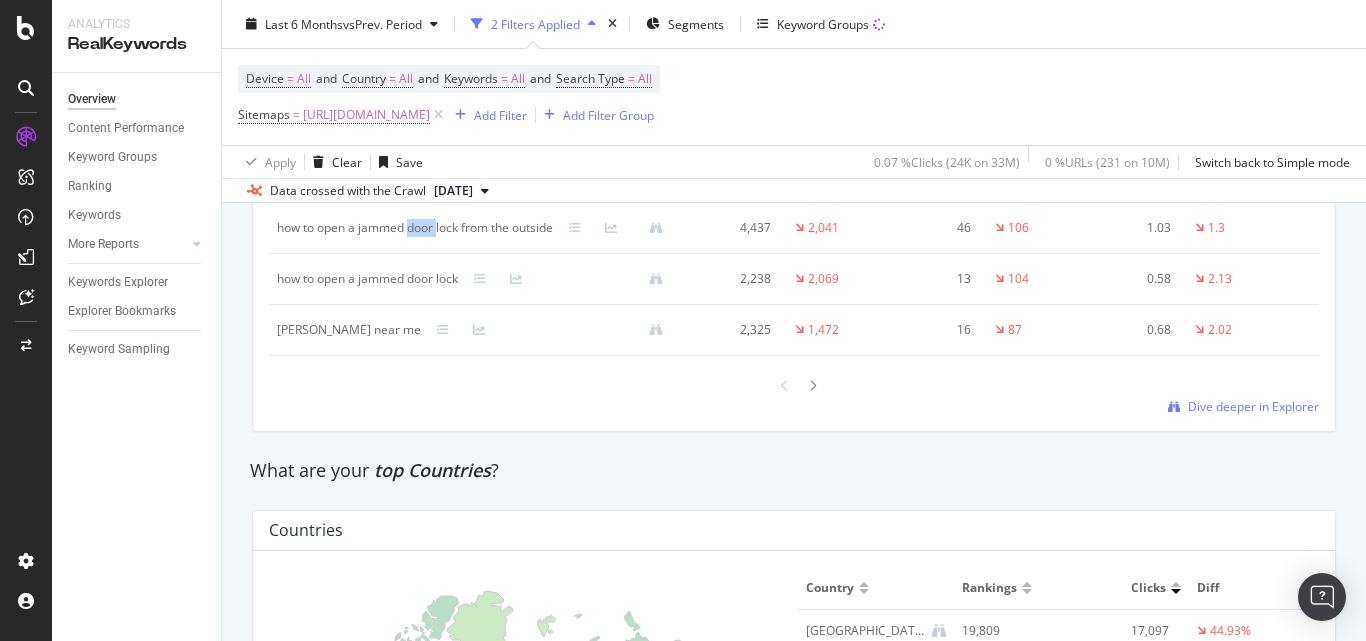 click on "how to open a jammed door lock from the outside" at bounding box center [415, 228] 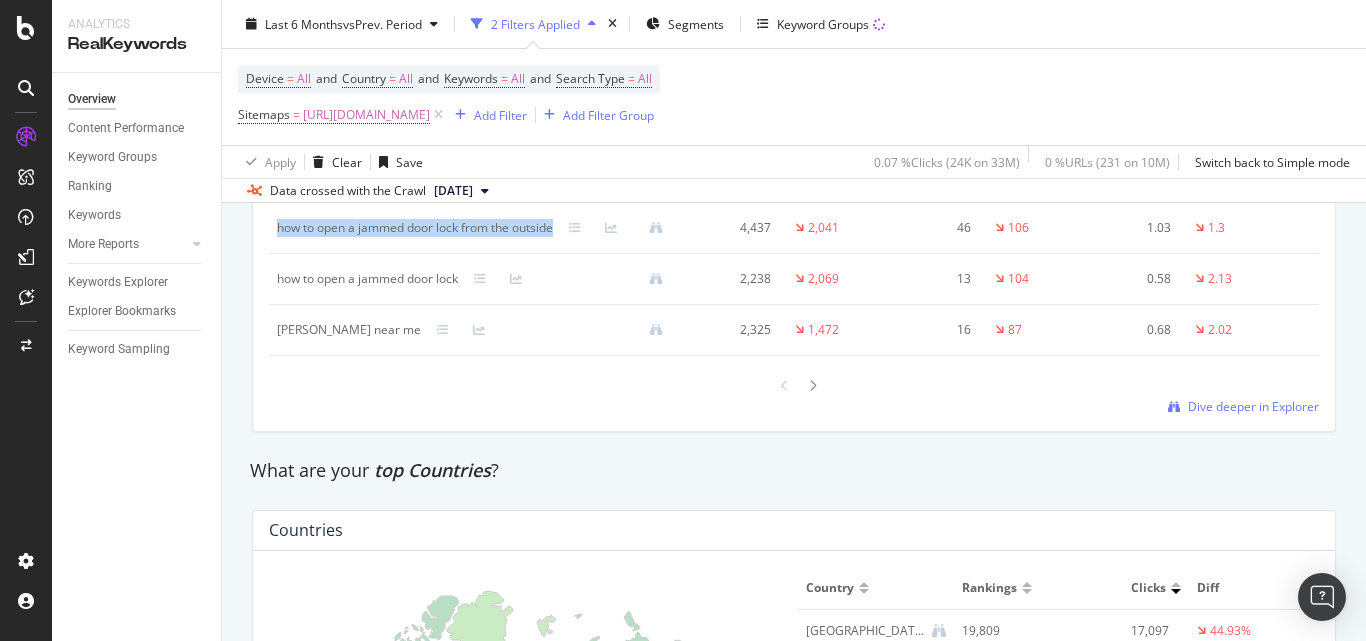 click on "how to open a jammed door lock from the outside" at bounding box center [415, 228] 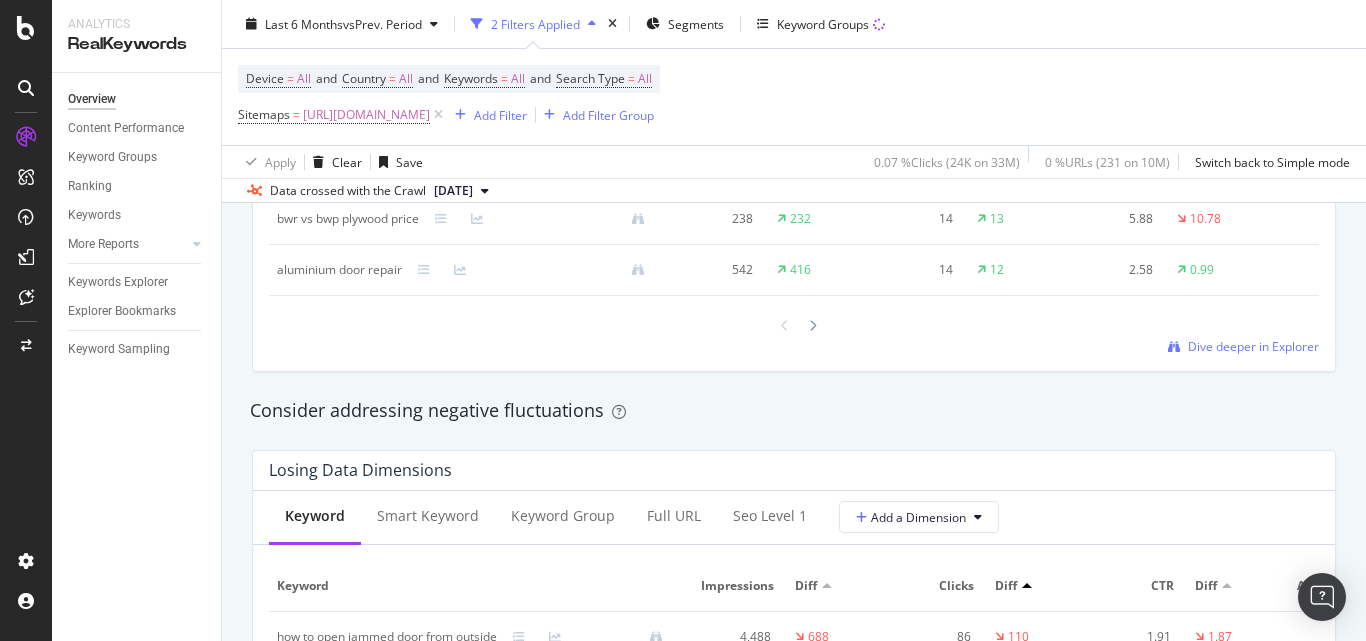 scroll, scrollTop: 1945, scrollLeft: 0, axis: vertical 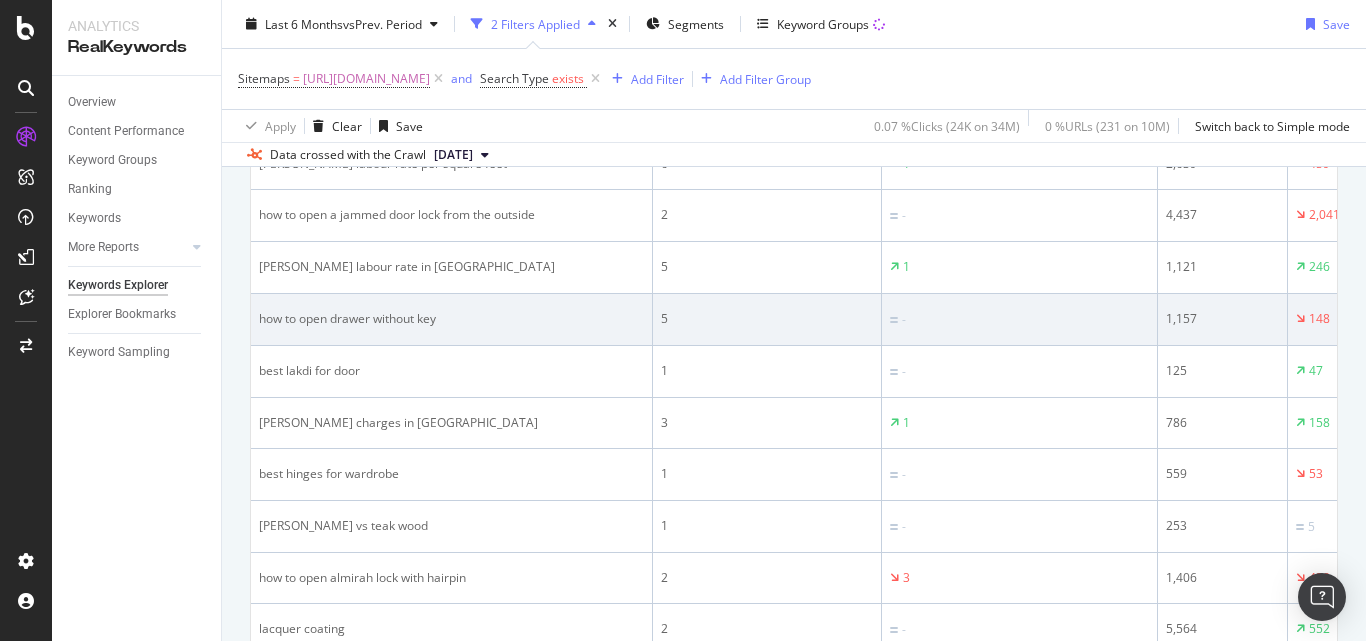 click on "how to open drawer without key" at bounding box center [451, 319] 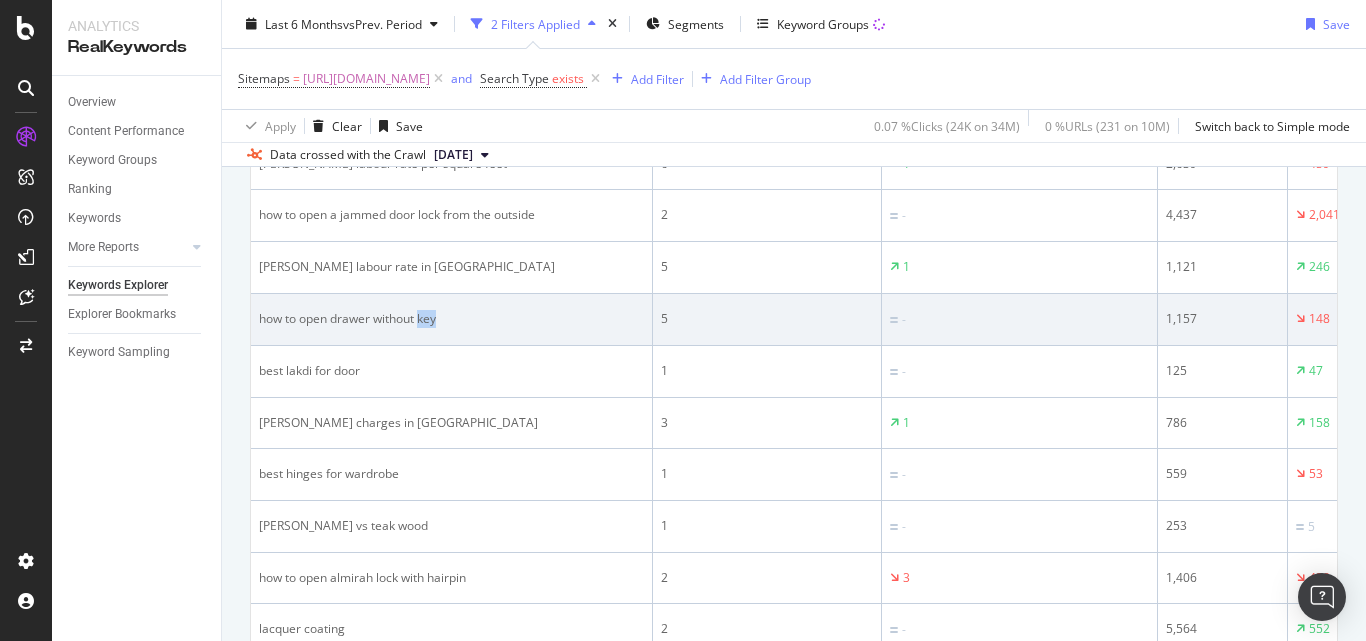 click on "how to open drawer without key" at bounding box center (451, 319) 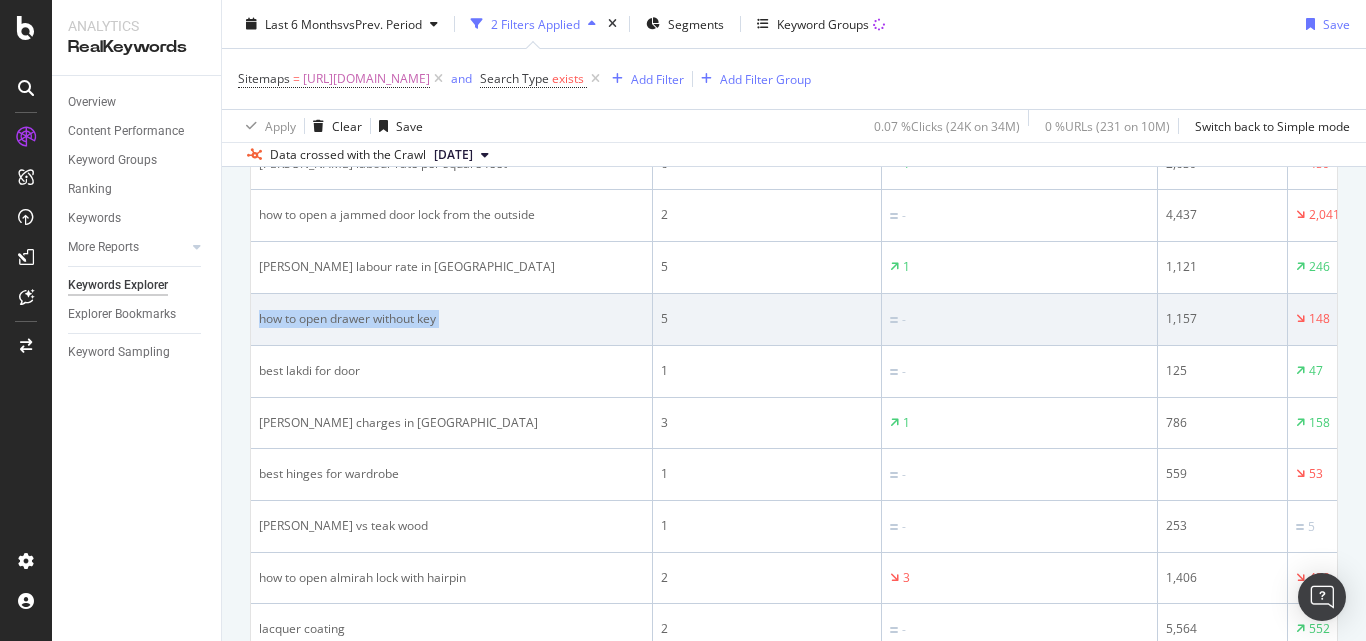 click on "how to open drawer without key" at bounding box center (451, 319) 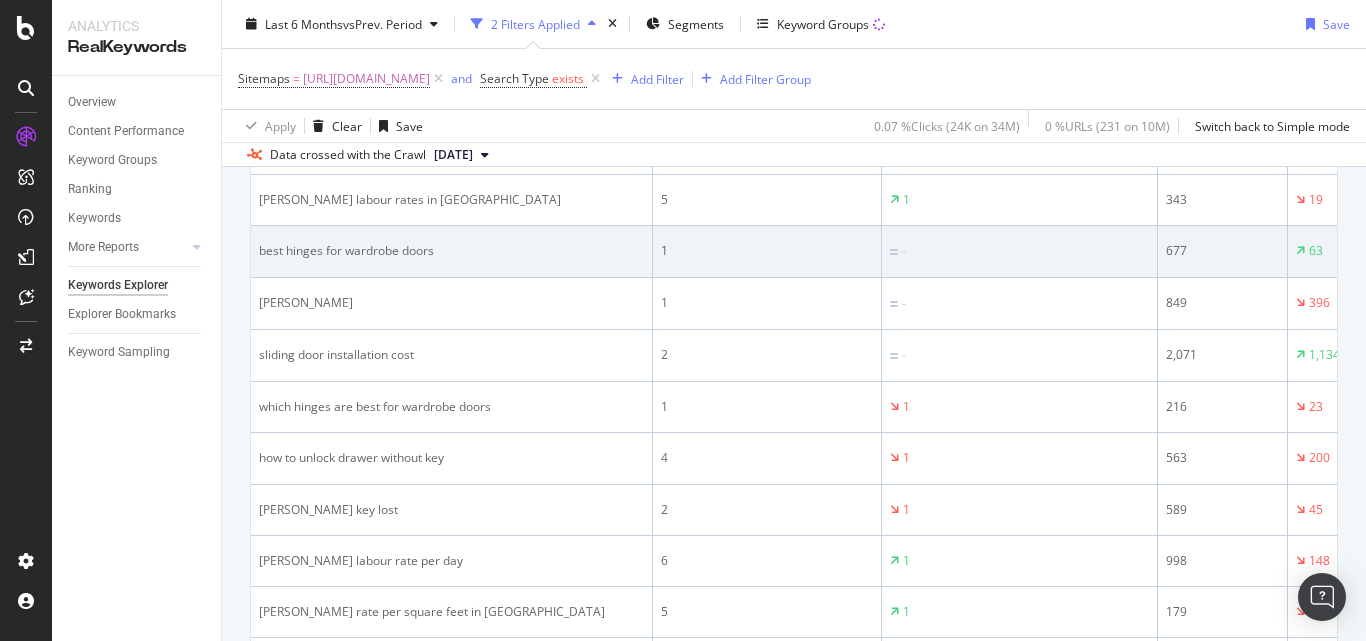 scroll, scrollTop: 2693, scrollLeft: 0, axis: vertical 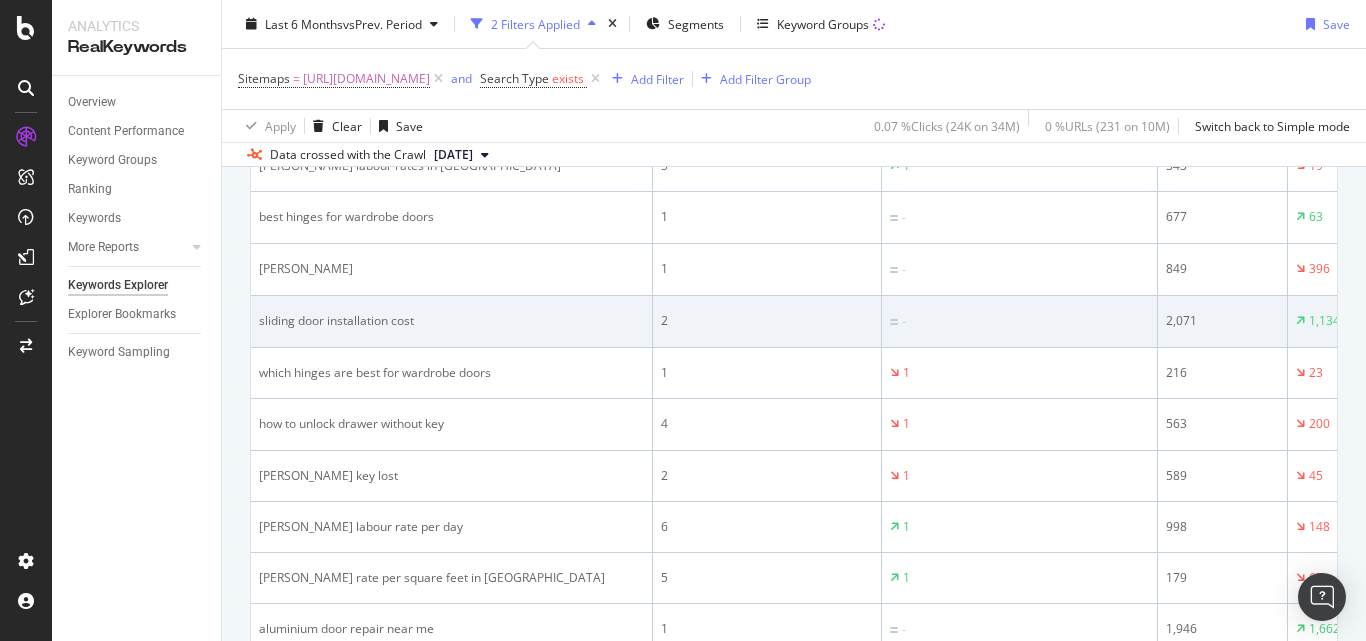 click on "sliding door installation cost" at bounding box center (451, 321) 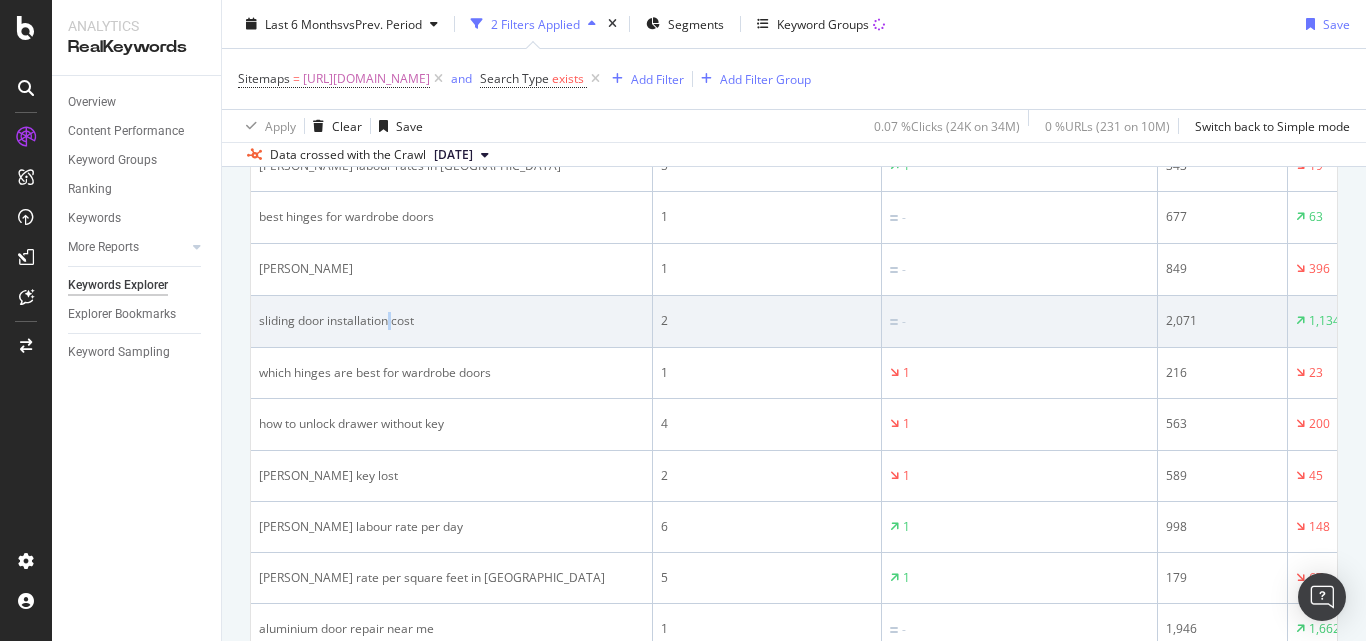 click on "sliding door installation cost" at bounding box center [451, 321] 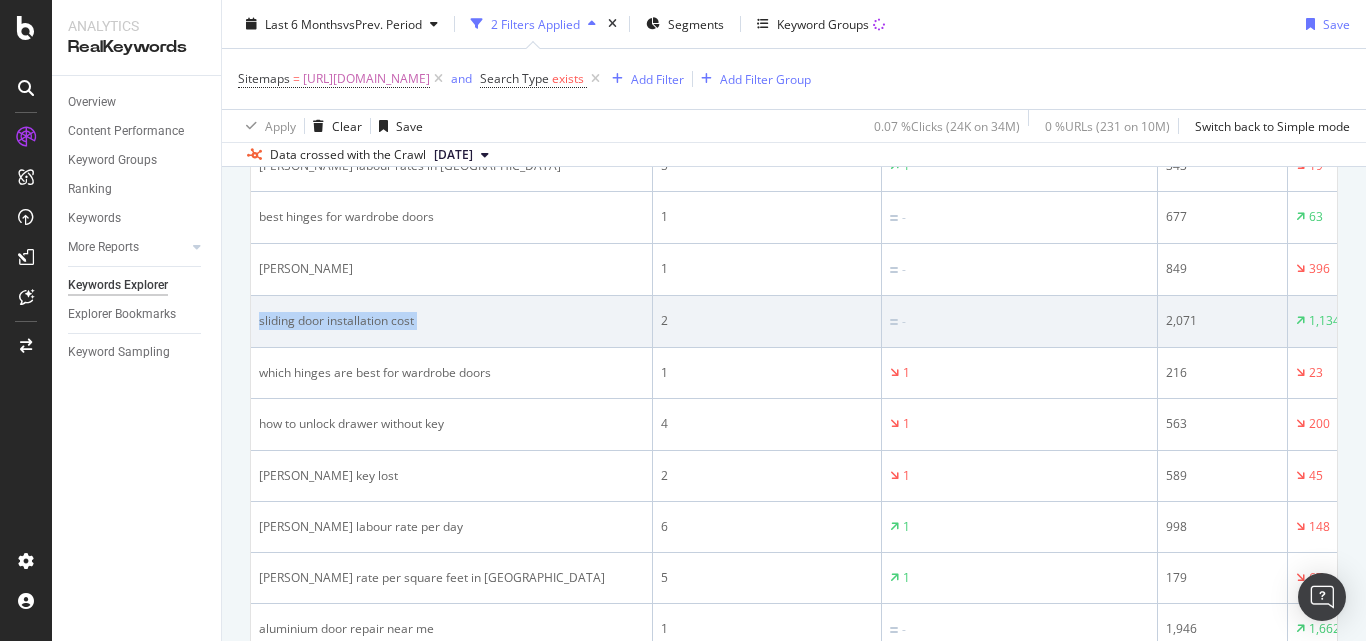 click on "sliding door installation cost" at bounding box center (451, 321) 